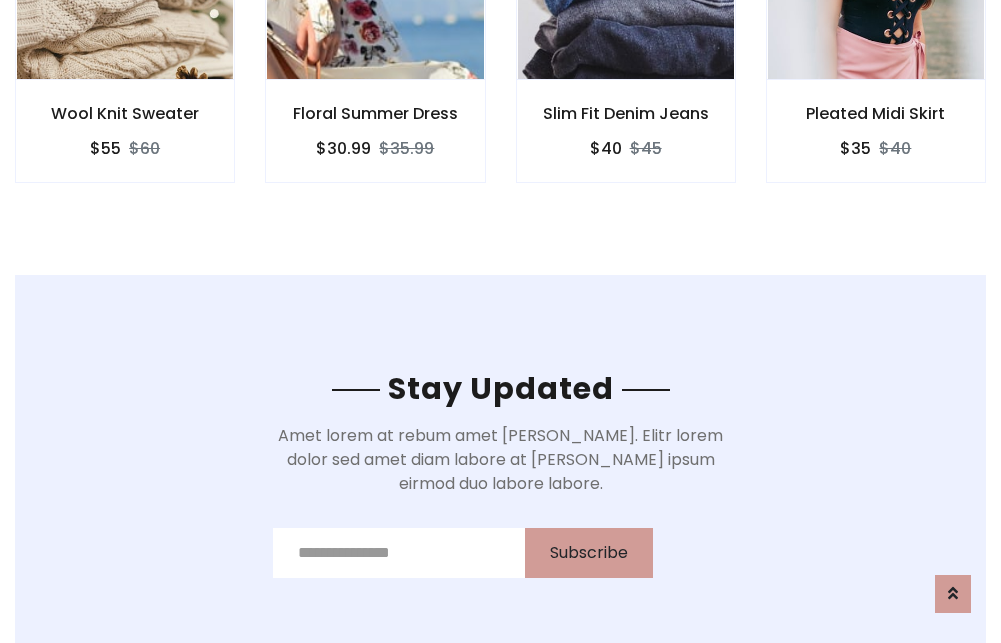 scroll, scrollTop: 3012, scrollLeft: 0, axis: vertical 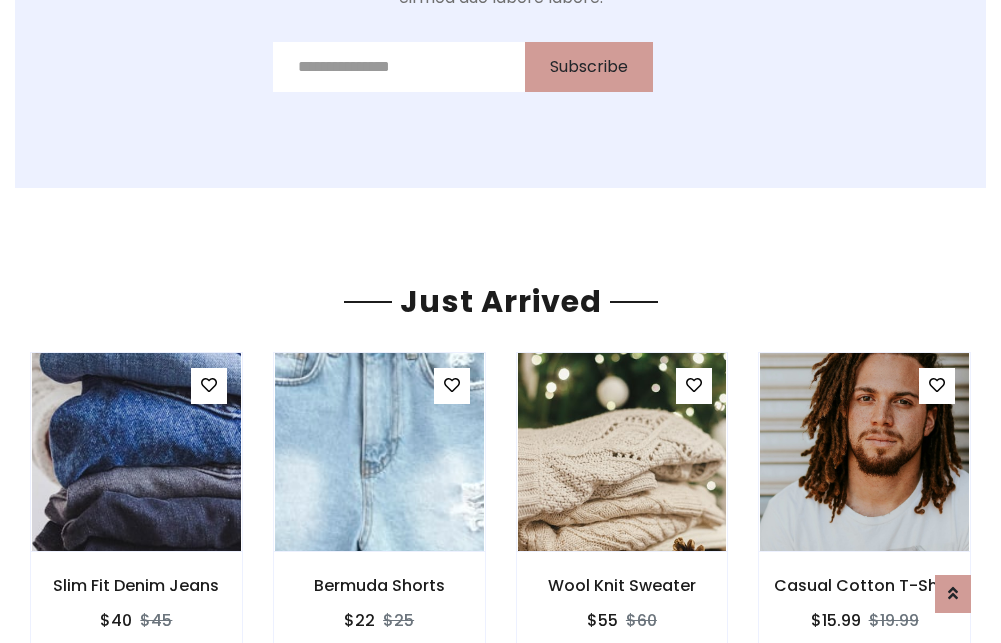 click on "Slim Fit Denim Jeans
$40
$45" at bounding box center (626, -441) 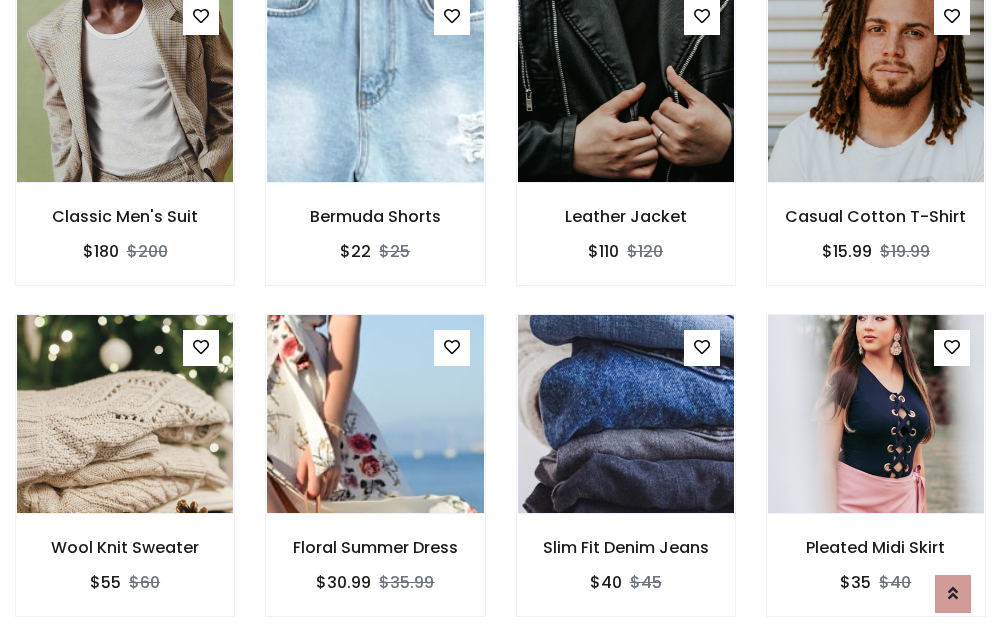click on "Slim Fit Denim Jeans
$40
$45" at bounding box center (626, 479) 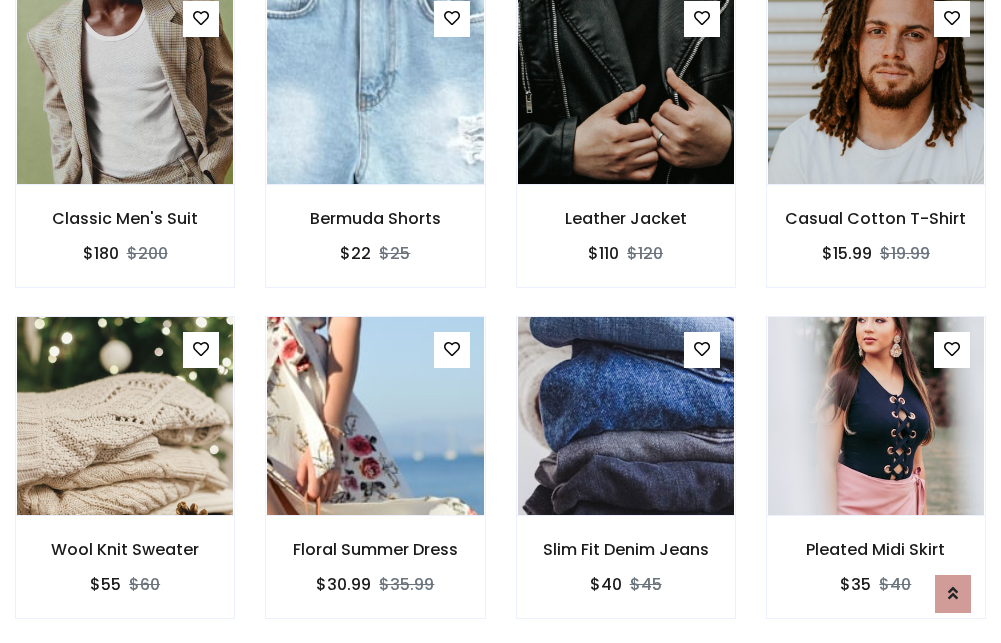 click on "Slim Fit Denim Jeans
$40
$45" at bounding box center [626, 481] 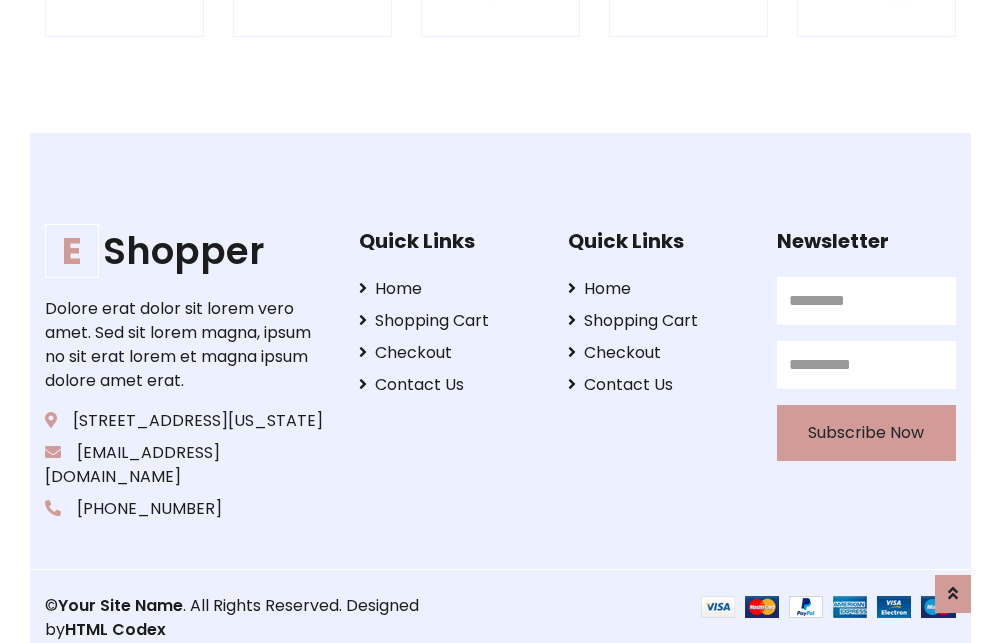 scroll, scrollTop: 3807, scrollLeft: 0, axis: vertical 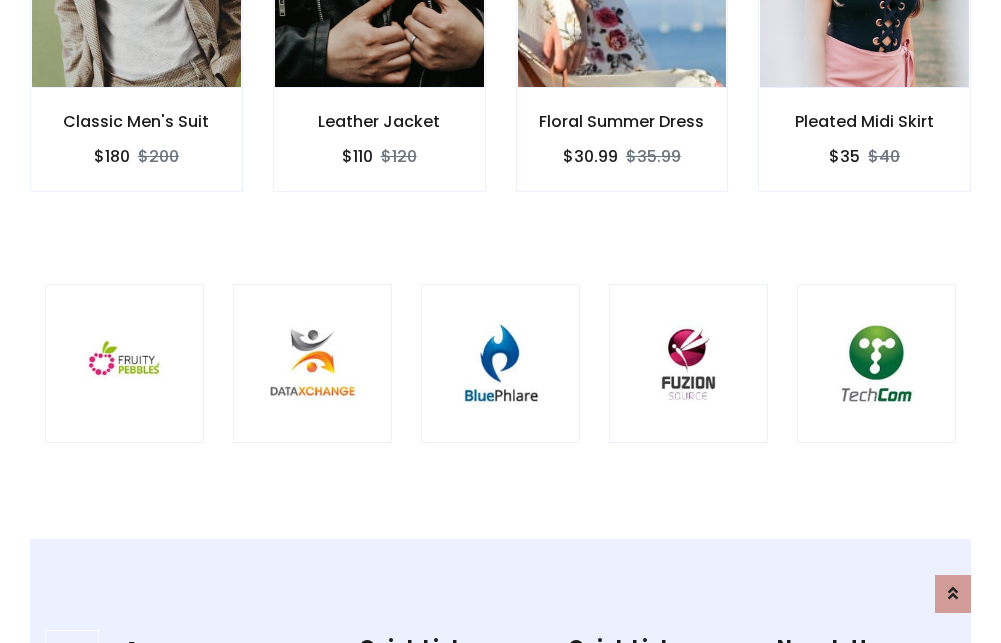 click at bounding box center [500, 363] 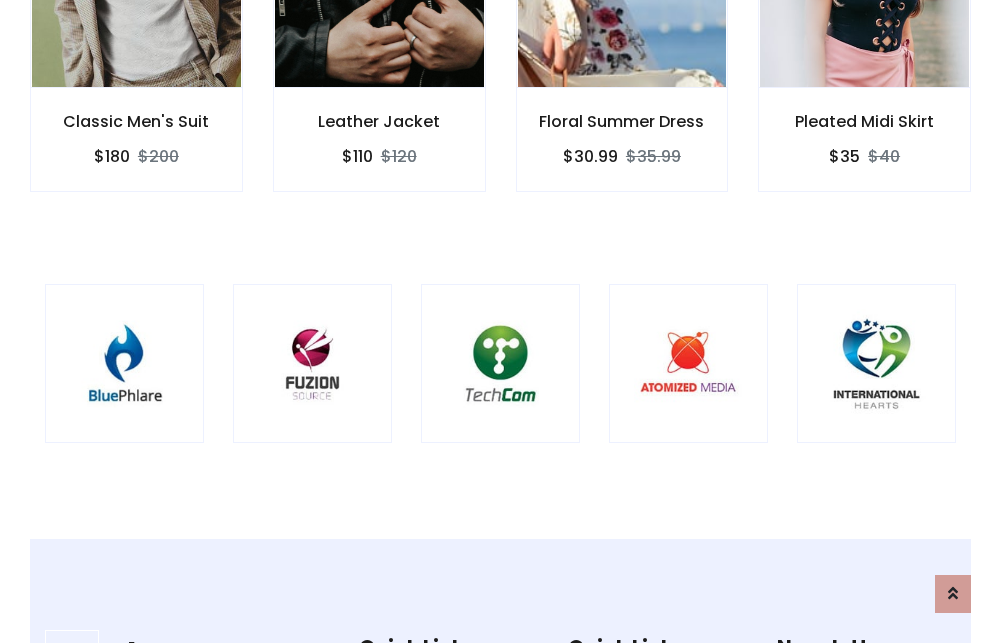 click at bounding box center (500, 363) 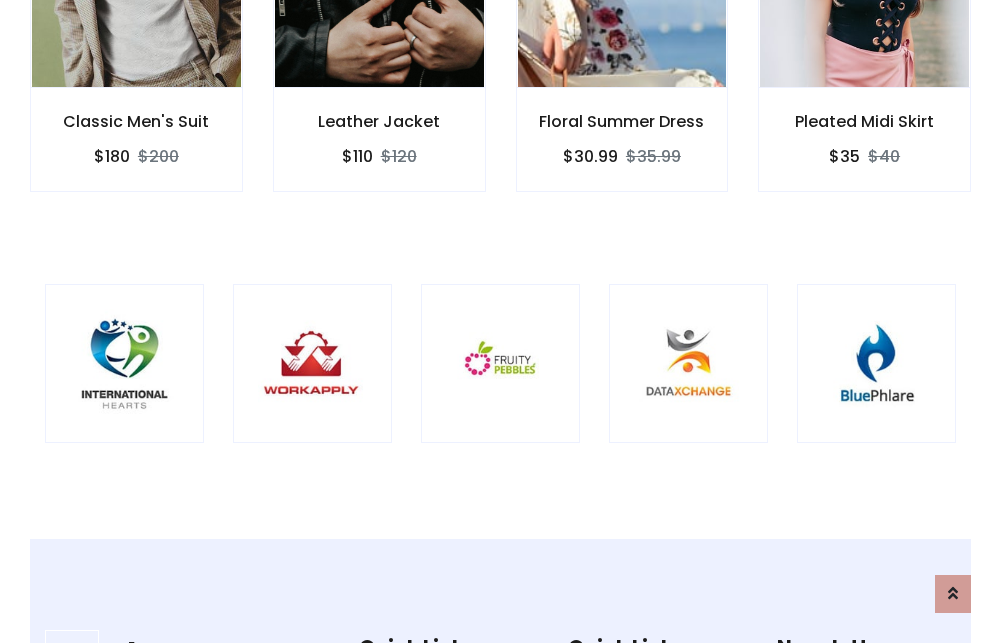 click at bounding box center (500, 363) 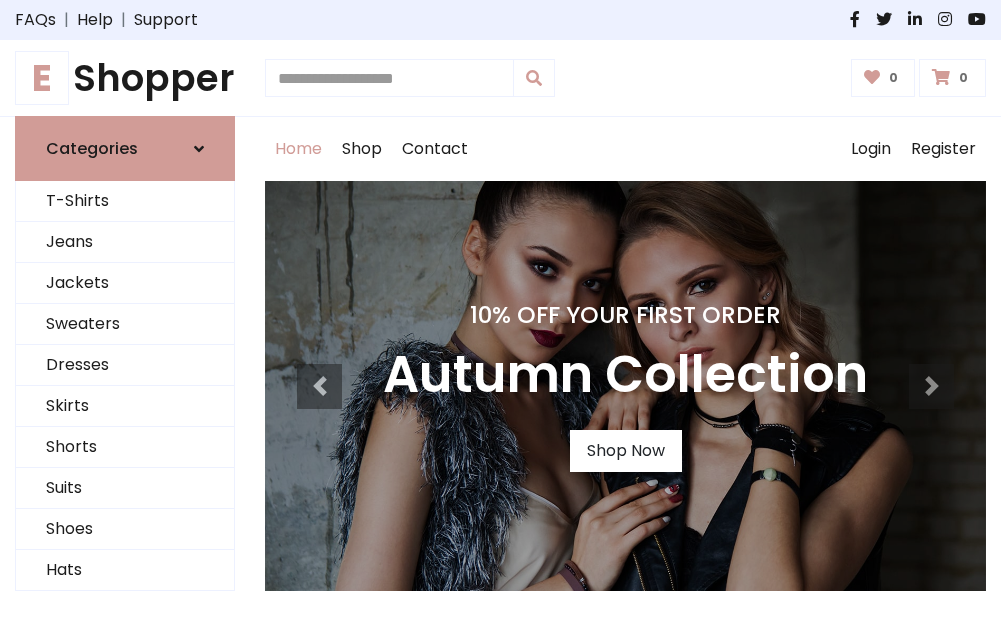 scroll, scrollTop: 0, scrollLeft: 0, axis: both 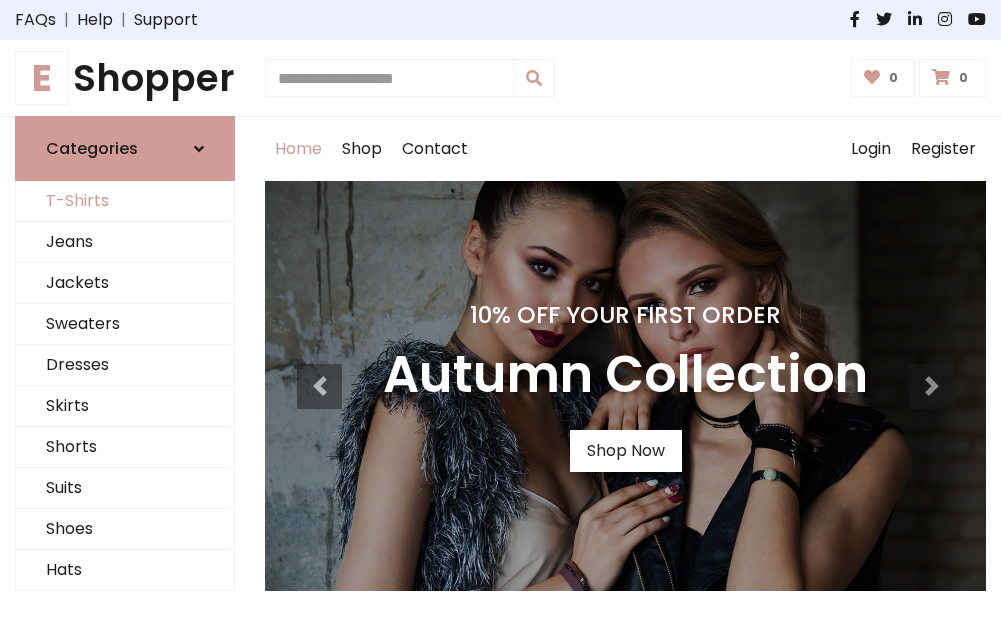 click on "T-Shirts" at bounding box center (125, 201) 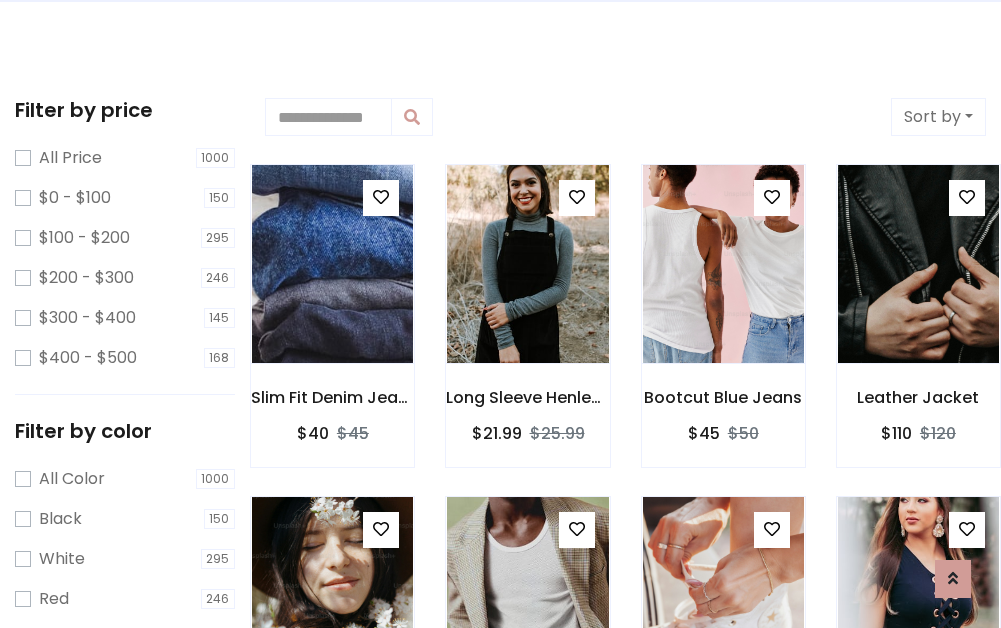 scroll, scrollTop: 0, scrollLeft: 0, axis: both 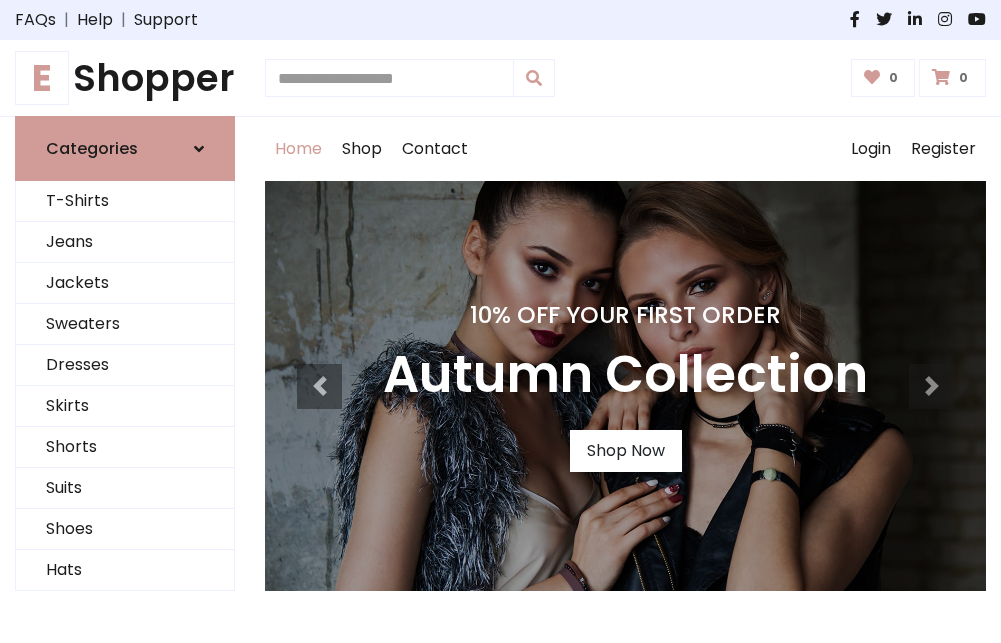 click on "E Shopper" at bounding box center (125, 78) 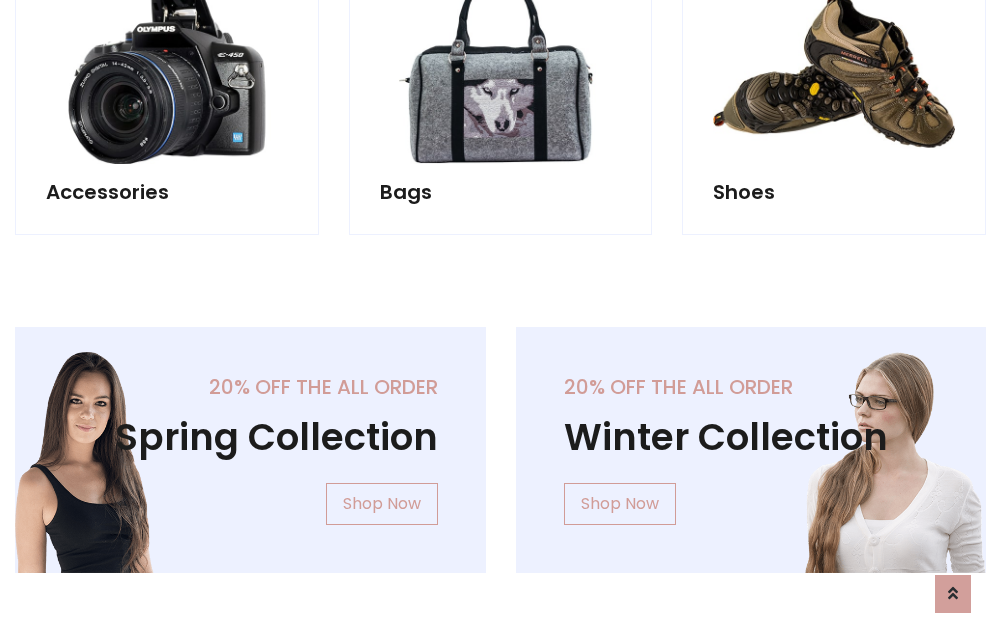 scroll, scrollTop: 1943, scrollLeft: 0, axis: vertical 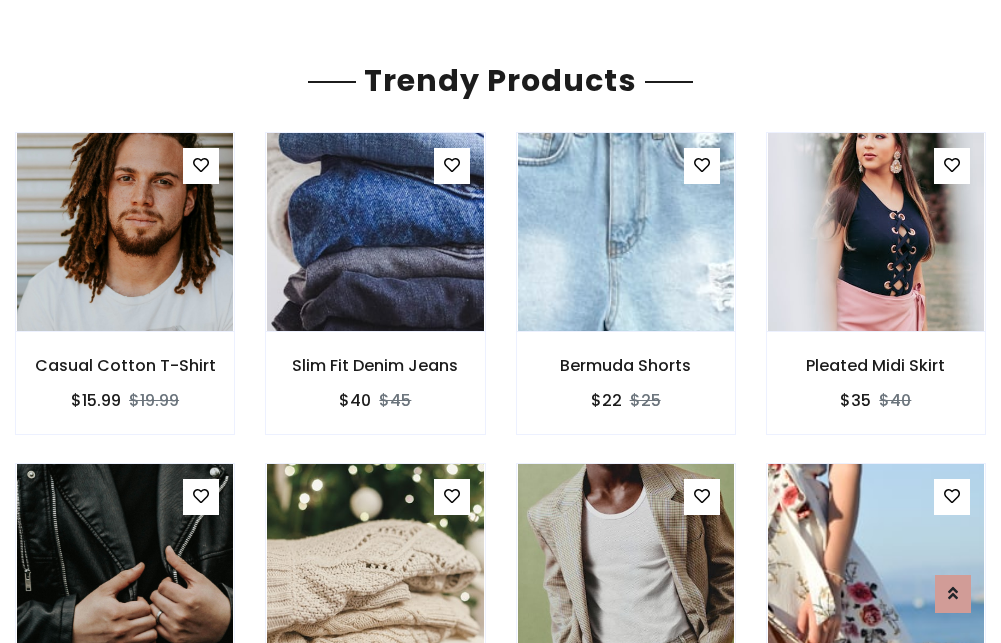 click on "Shop" at bounding box center [362, -1794] 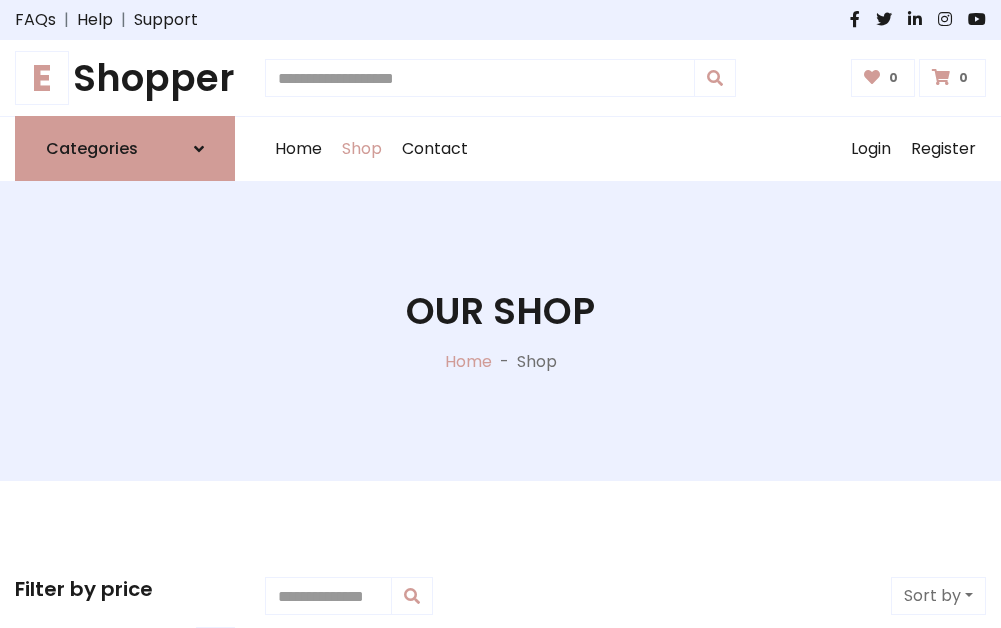 scroll, scrollTop: 0, scrollLeft: 0, axis: both 